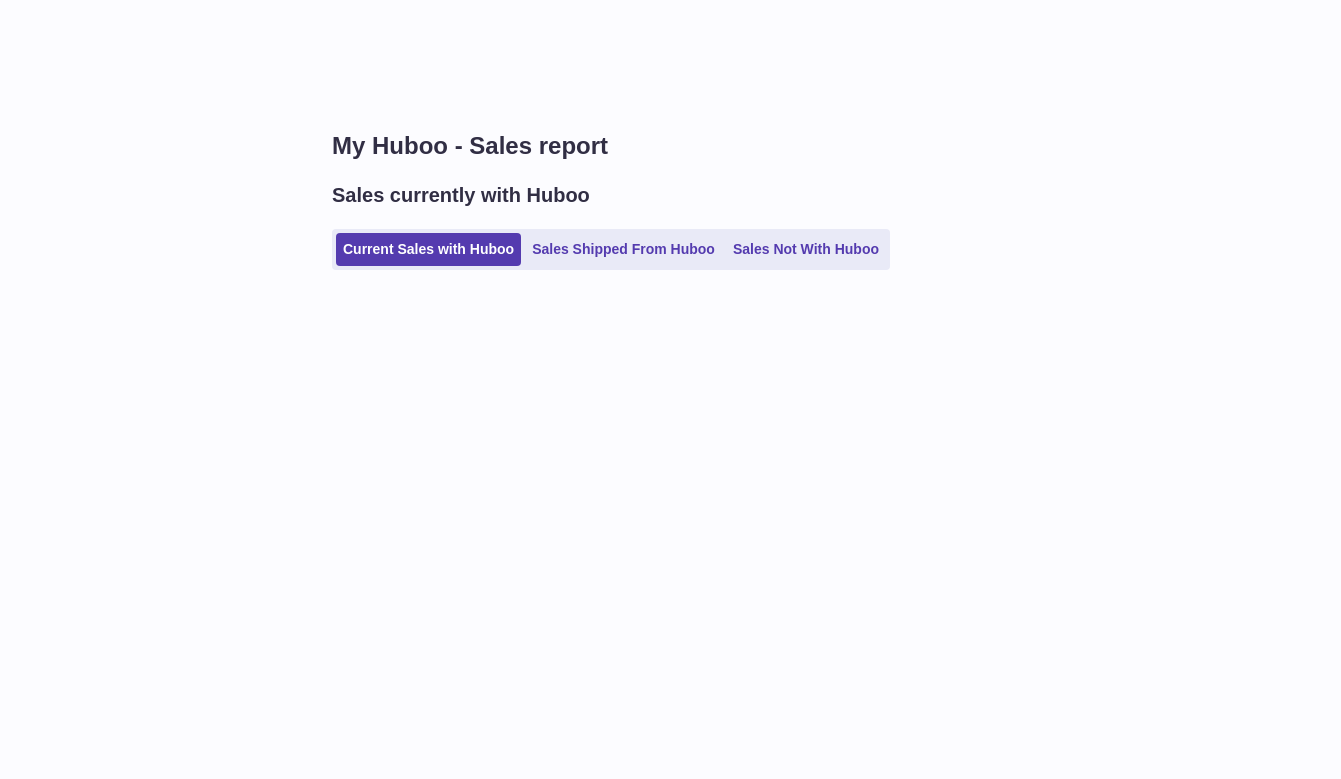 scroll, scrollTop: 0, scrollLeft: 0, axis: both 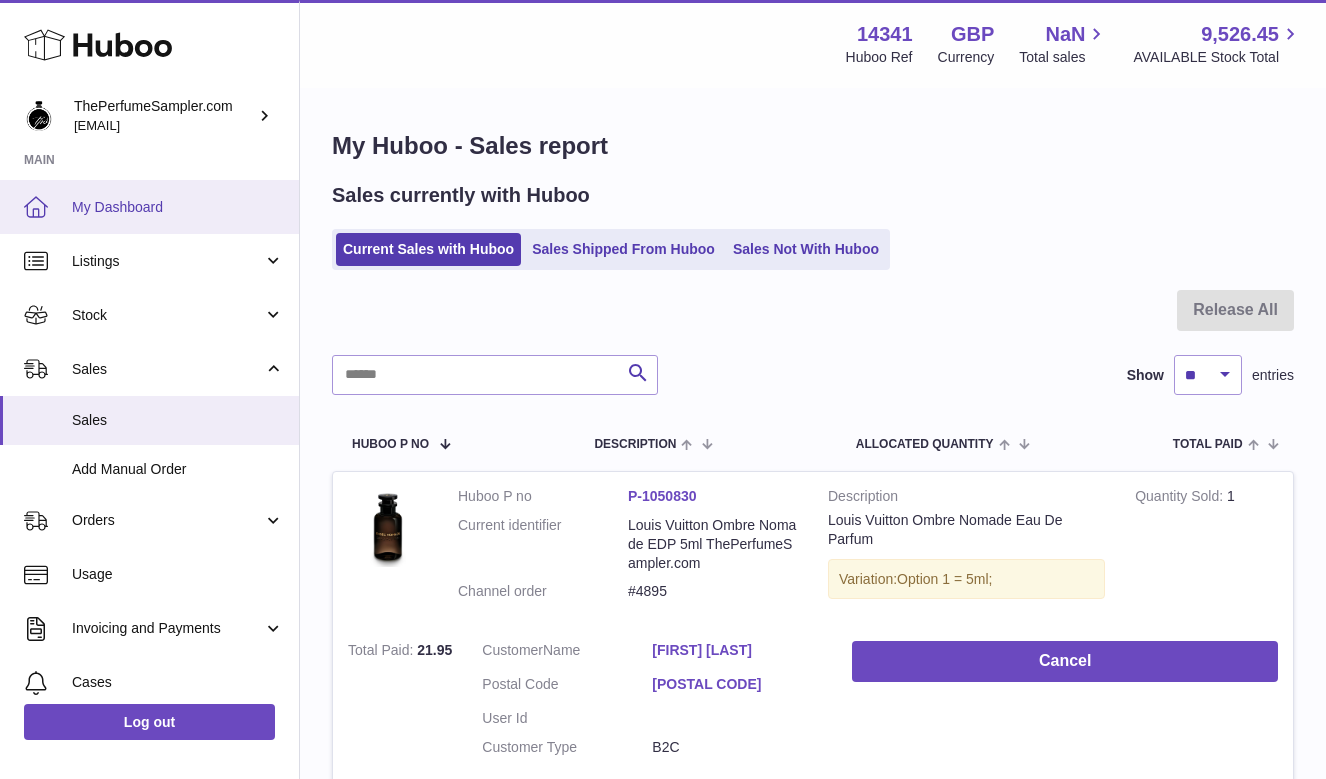 click on "My Dashboard" at bounding box center (178, 207) 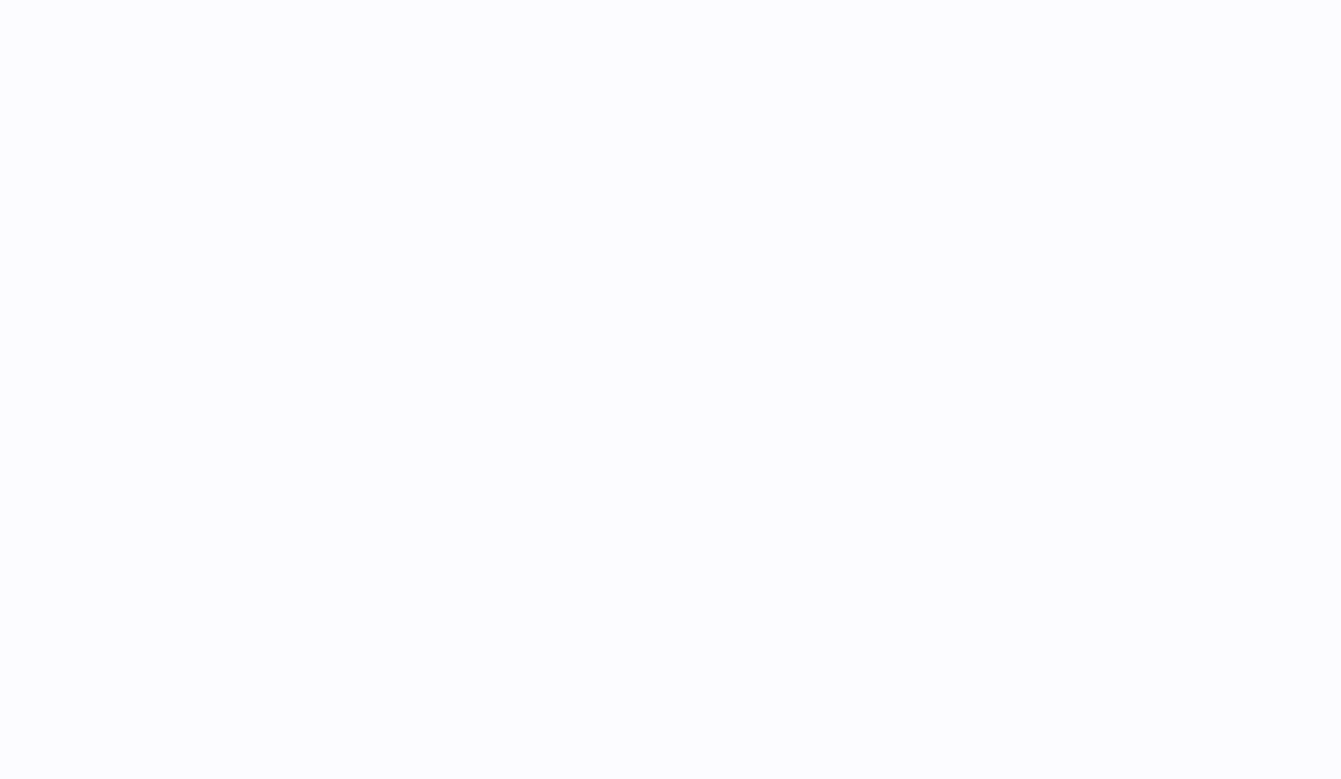 scroll, scrollTop: 0, scrollLeft: 0, axis: both 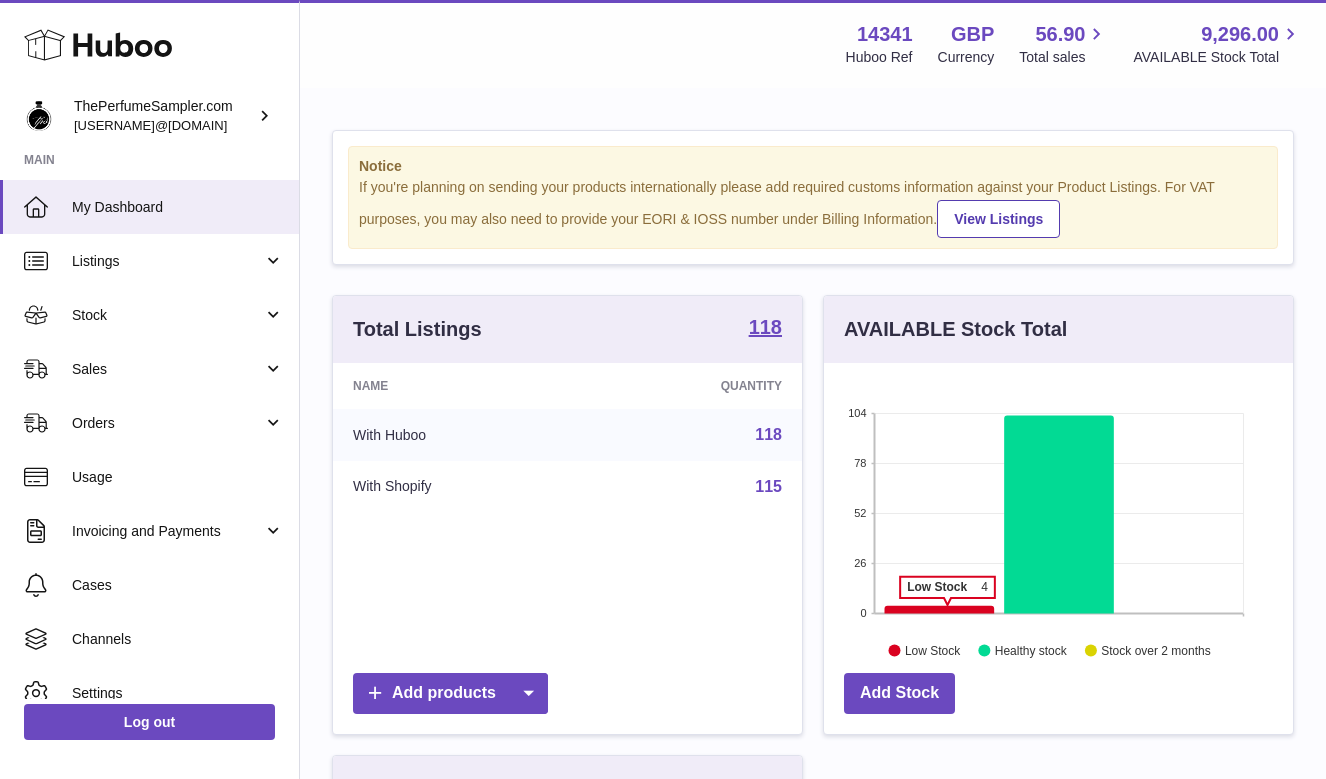 click 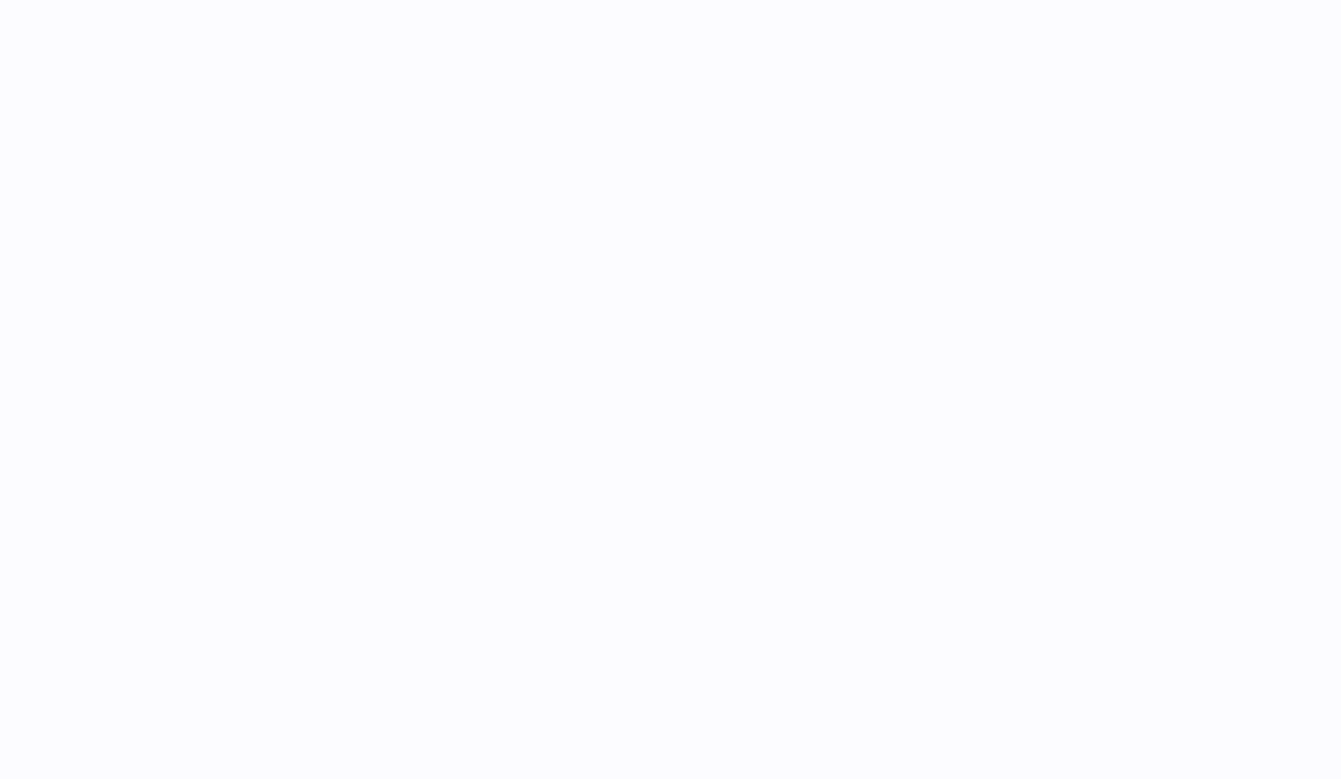 scroll, scrollTop: 0, scrollLeft: 0, axis: both 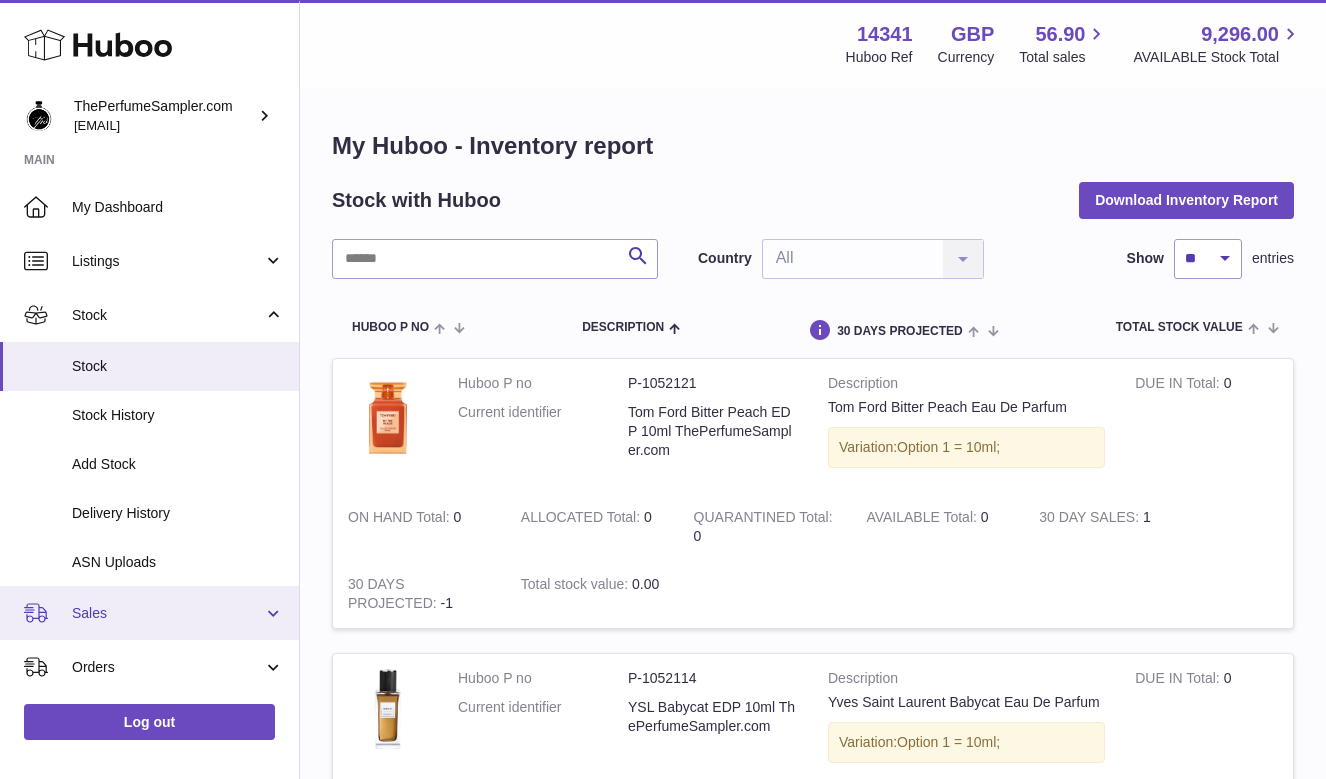 click on "Sales" at bounding box center [149, 613] 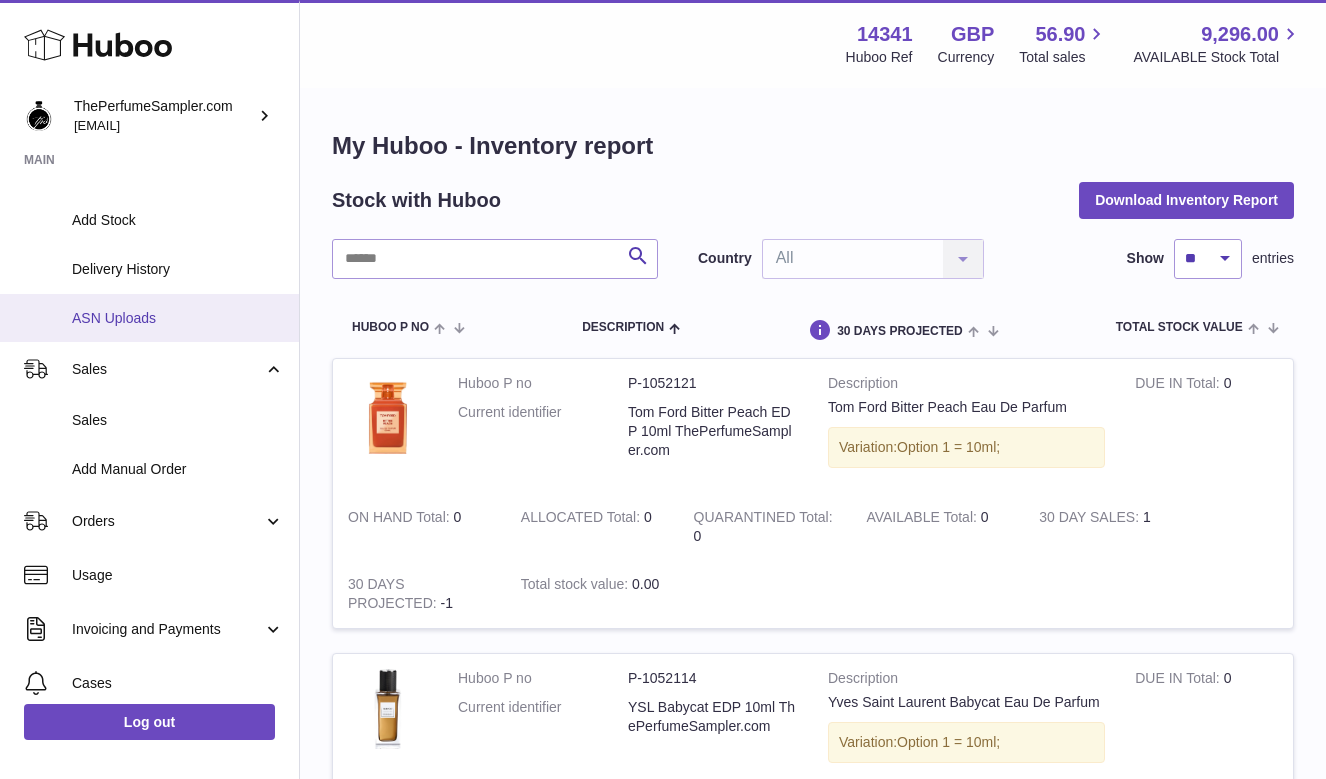 scroll, scrollTop: 417, scrollLeft: 0, axis: vertical 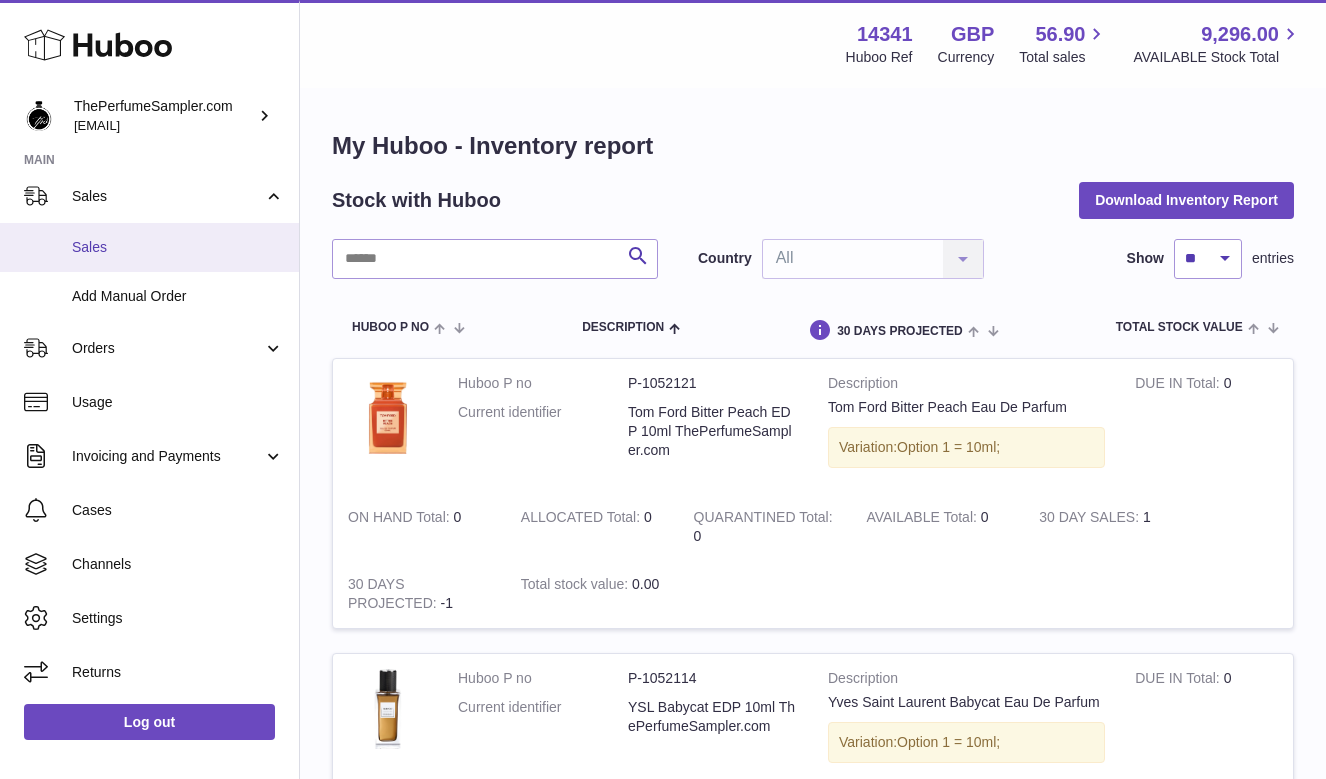 click on "Sales" at bounding box center [178, 247] 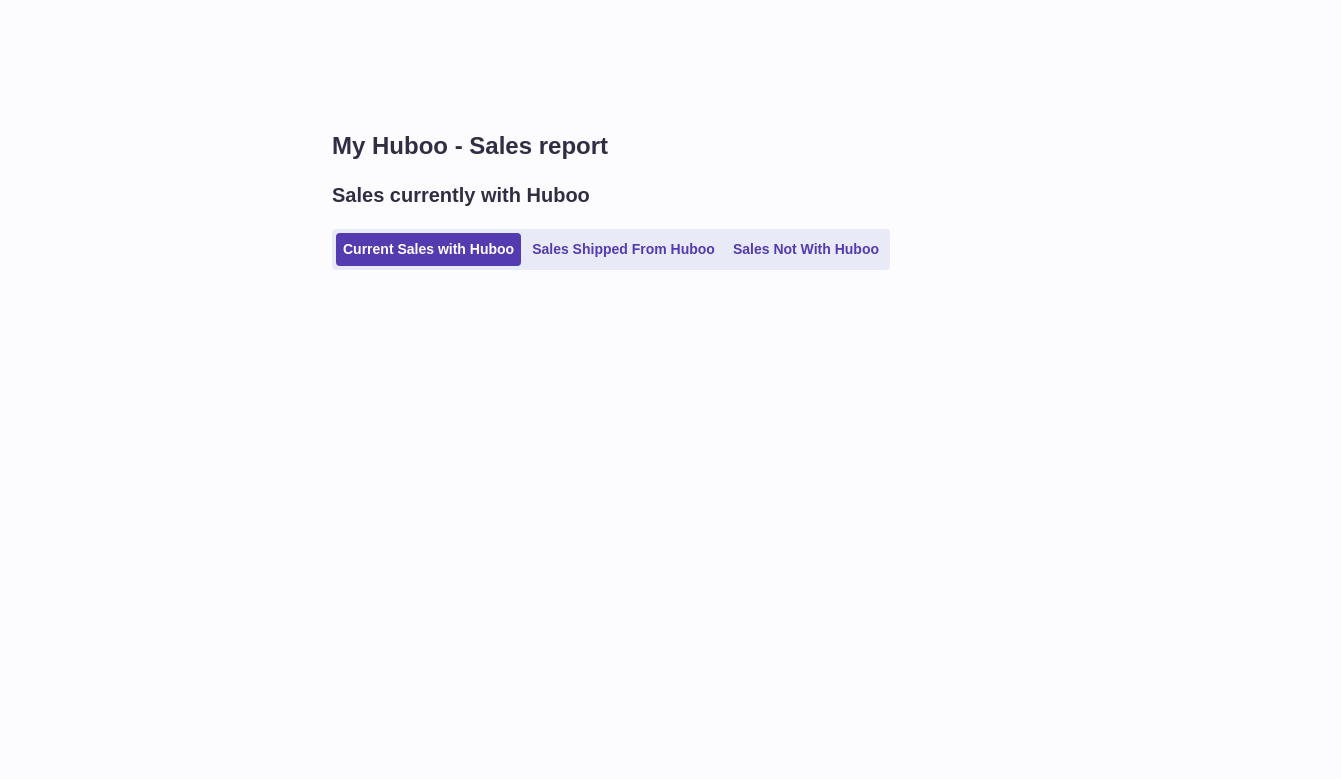 scroll, scrollTop: 0, scrollLeft: 0, axis: both 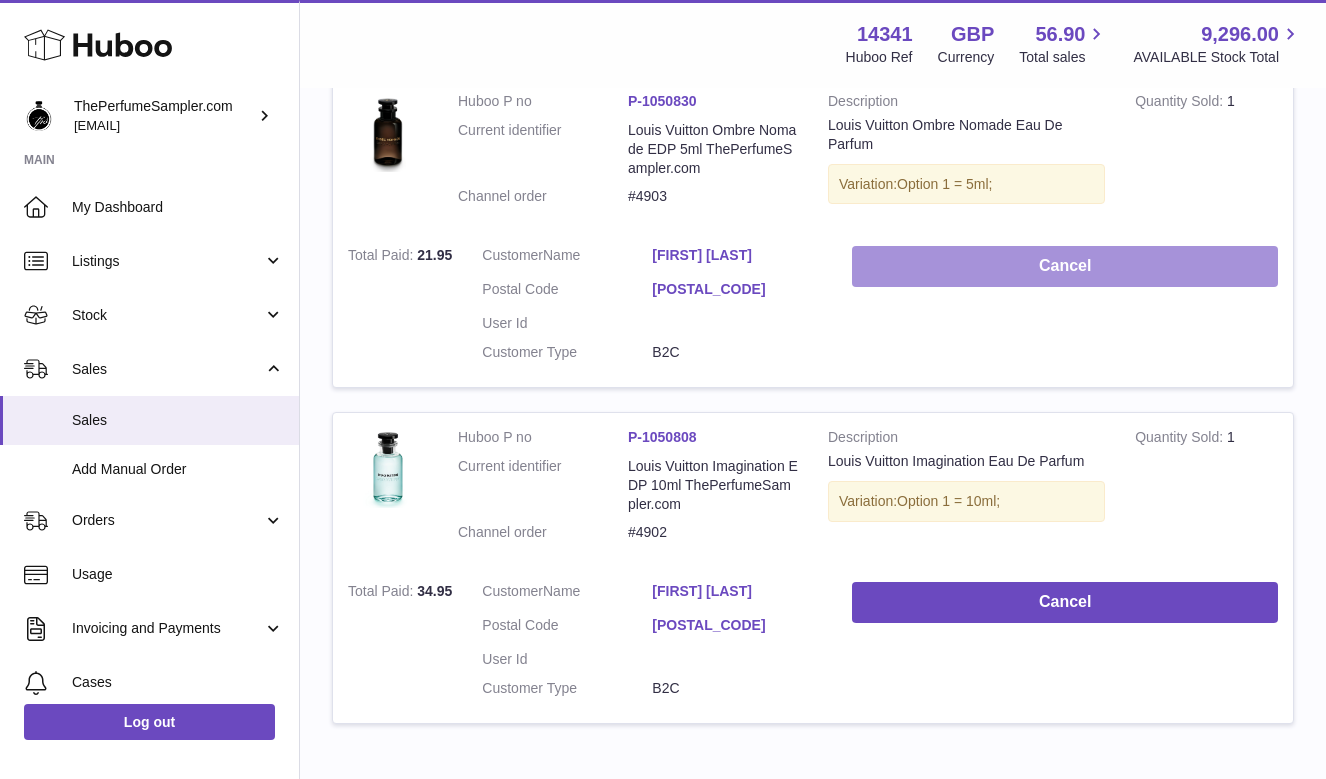 click on "Cancel" at bounding box center (1065, 266) 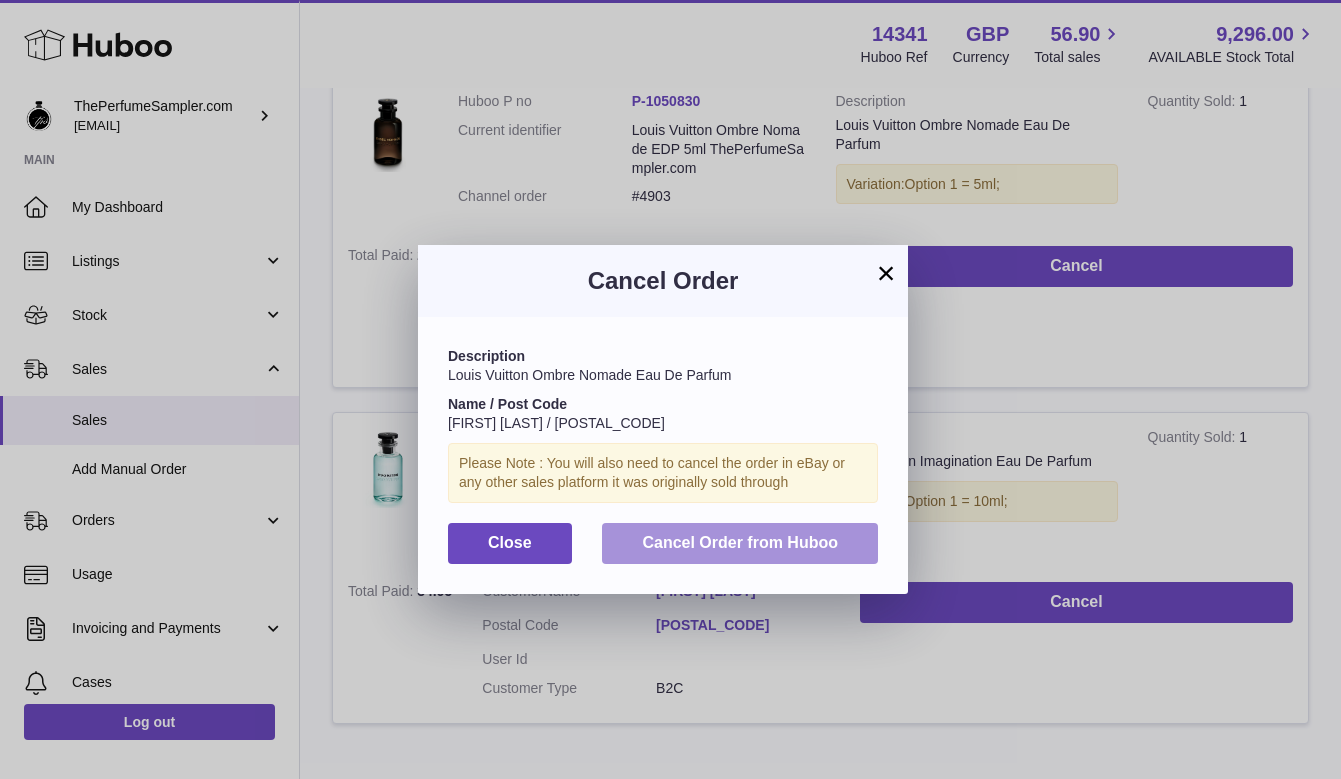 click on "Cancel Order from Huboo" at bounding box center [740, 542] 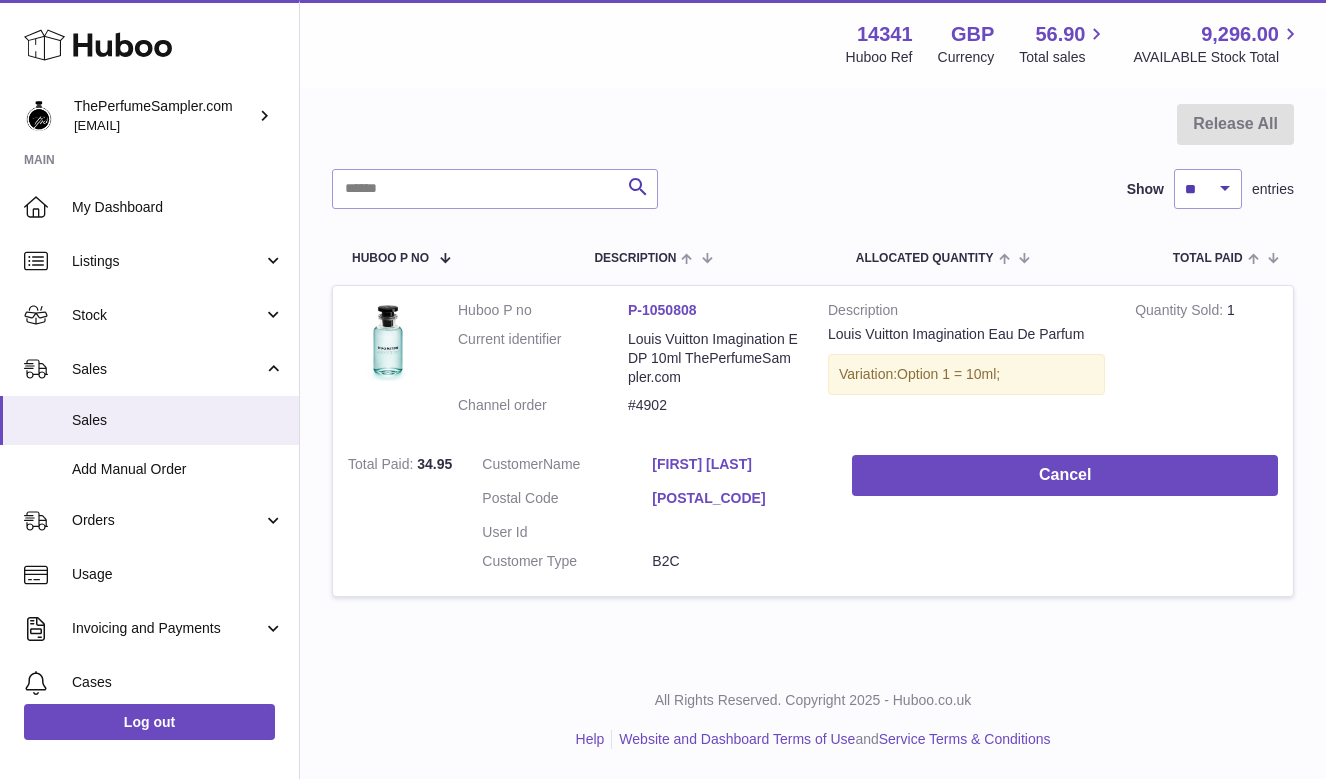 scroll, scrollTop: 186, scrollLeft: 0, axis: vertical 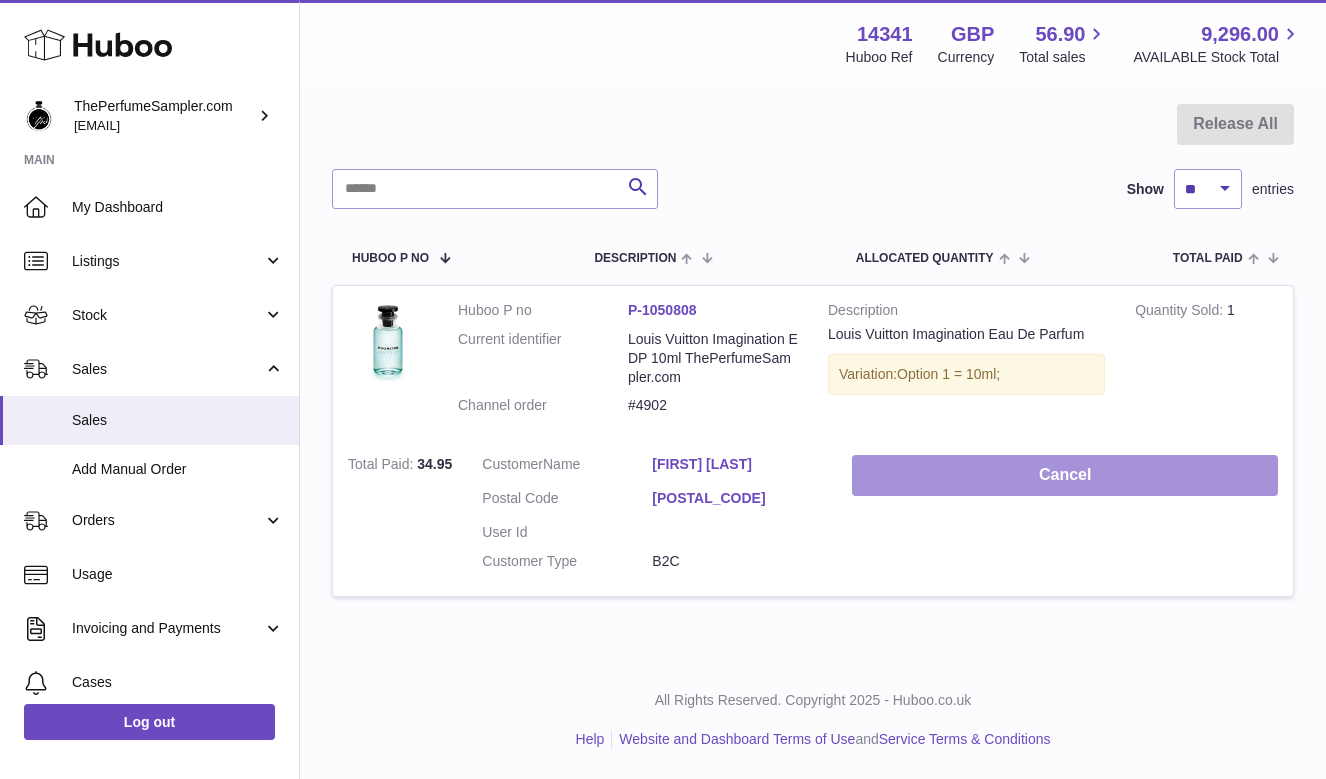 click on "Cancel" at bounding box center [1065, 475] 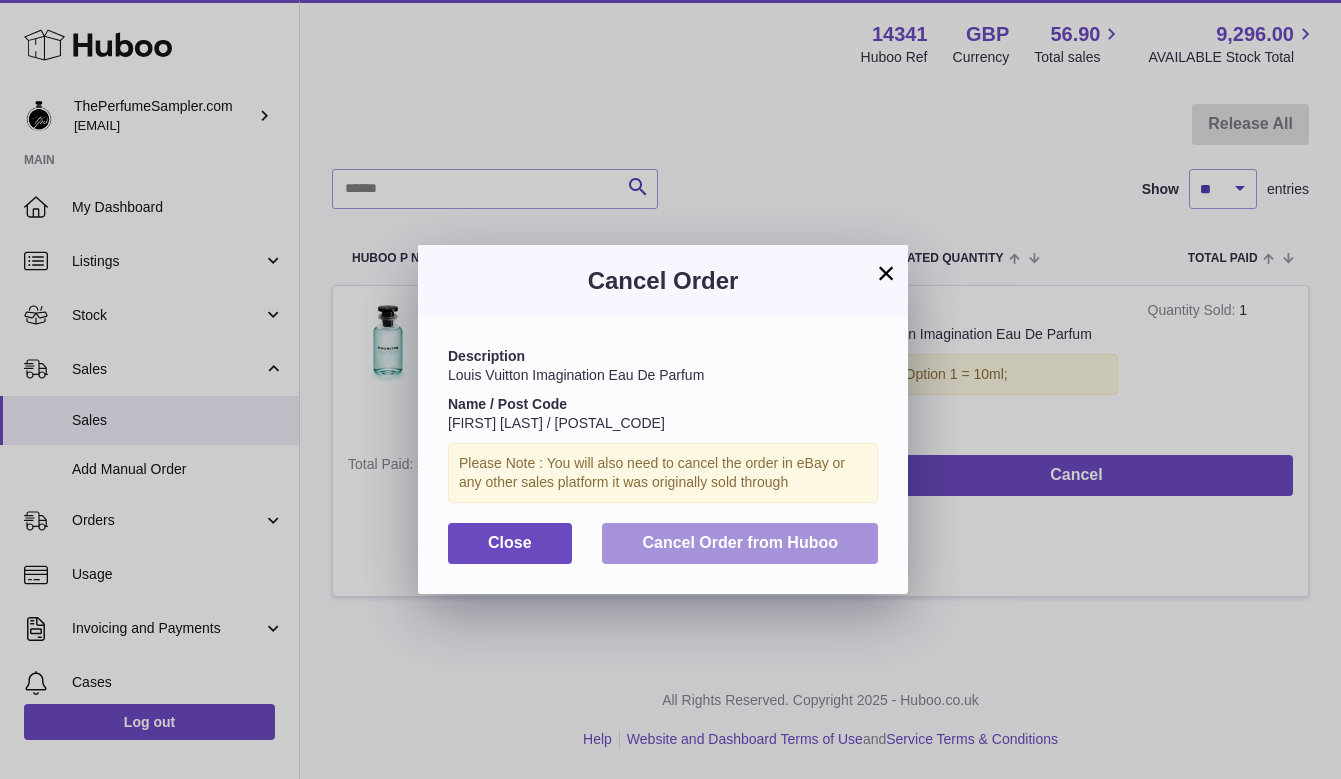 click on "Cancel Order from Huboo" at bounding box center [740, 542] 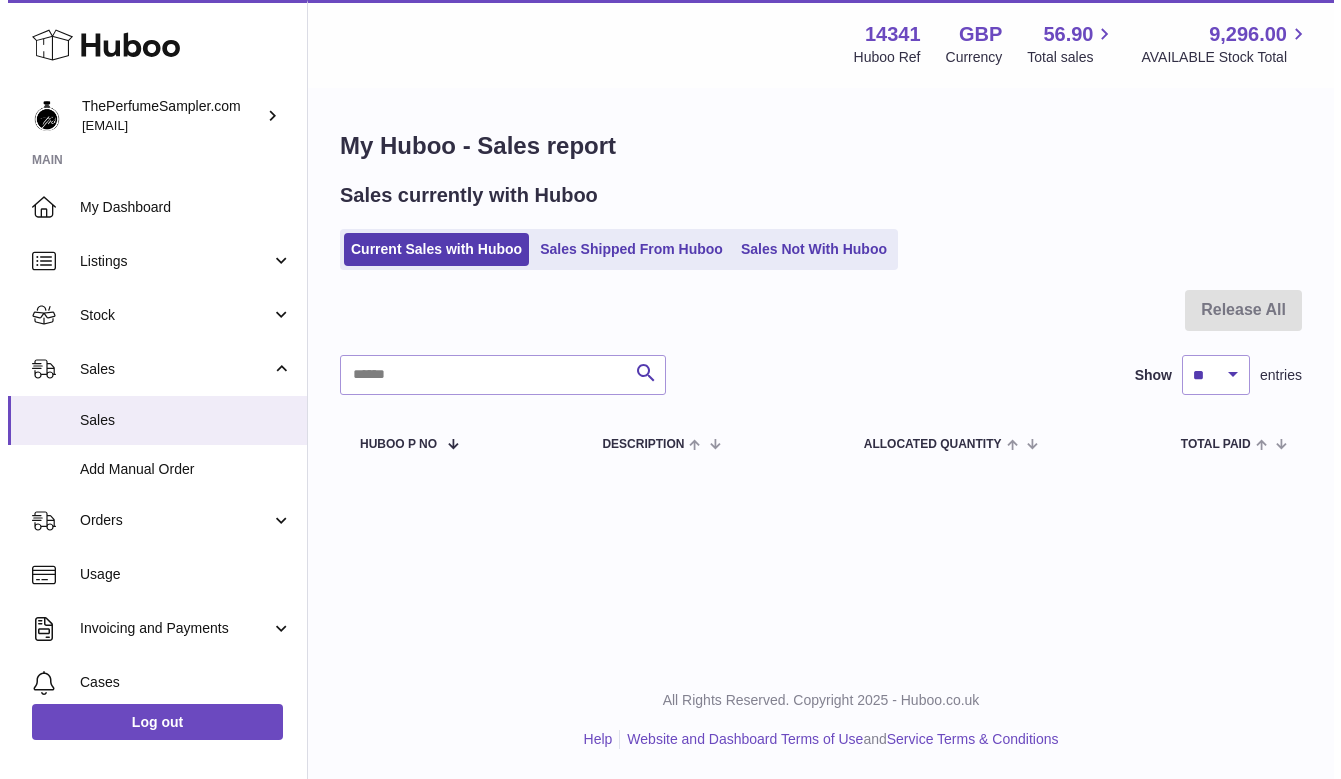 scroll, scrollTop: 0, scrollLeft: 0, axis: both 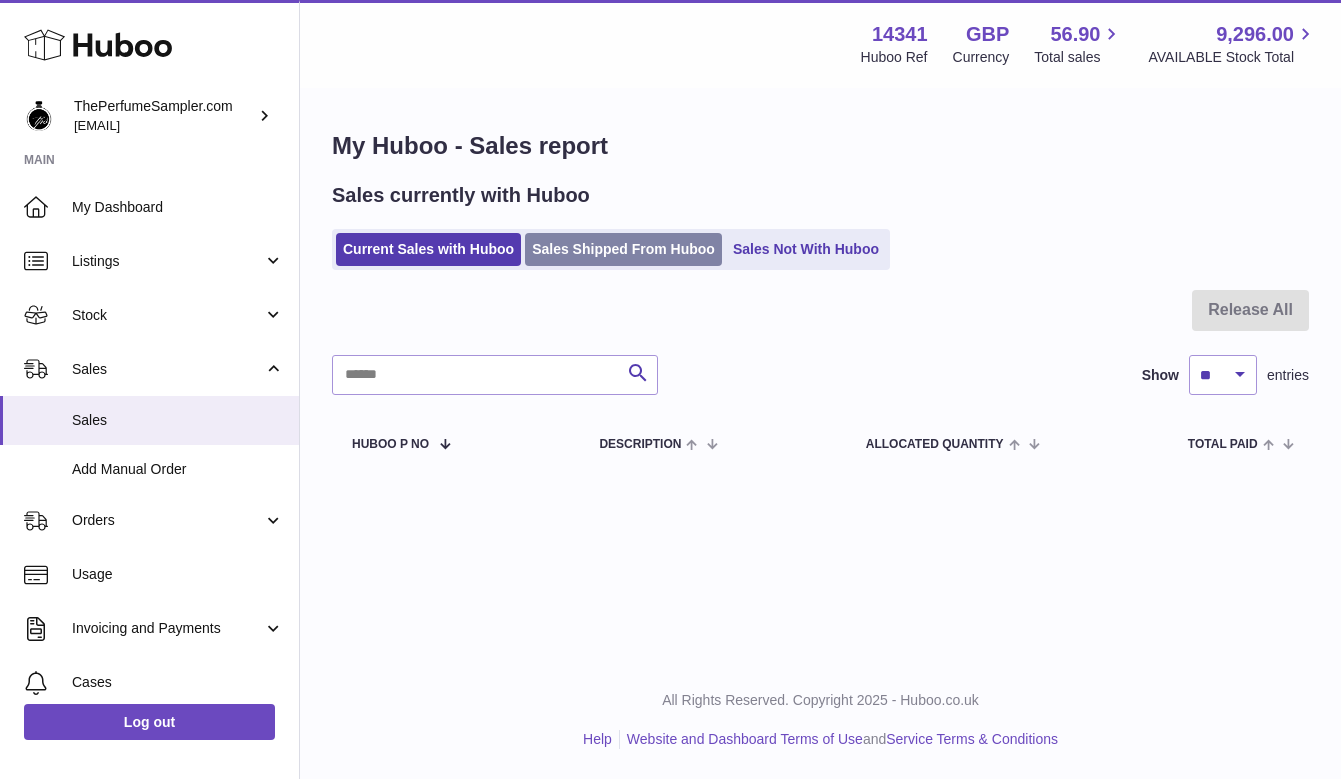 click on "Sales Shipped From Huboo" at bounding box center [623, 249] 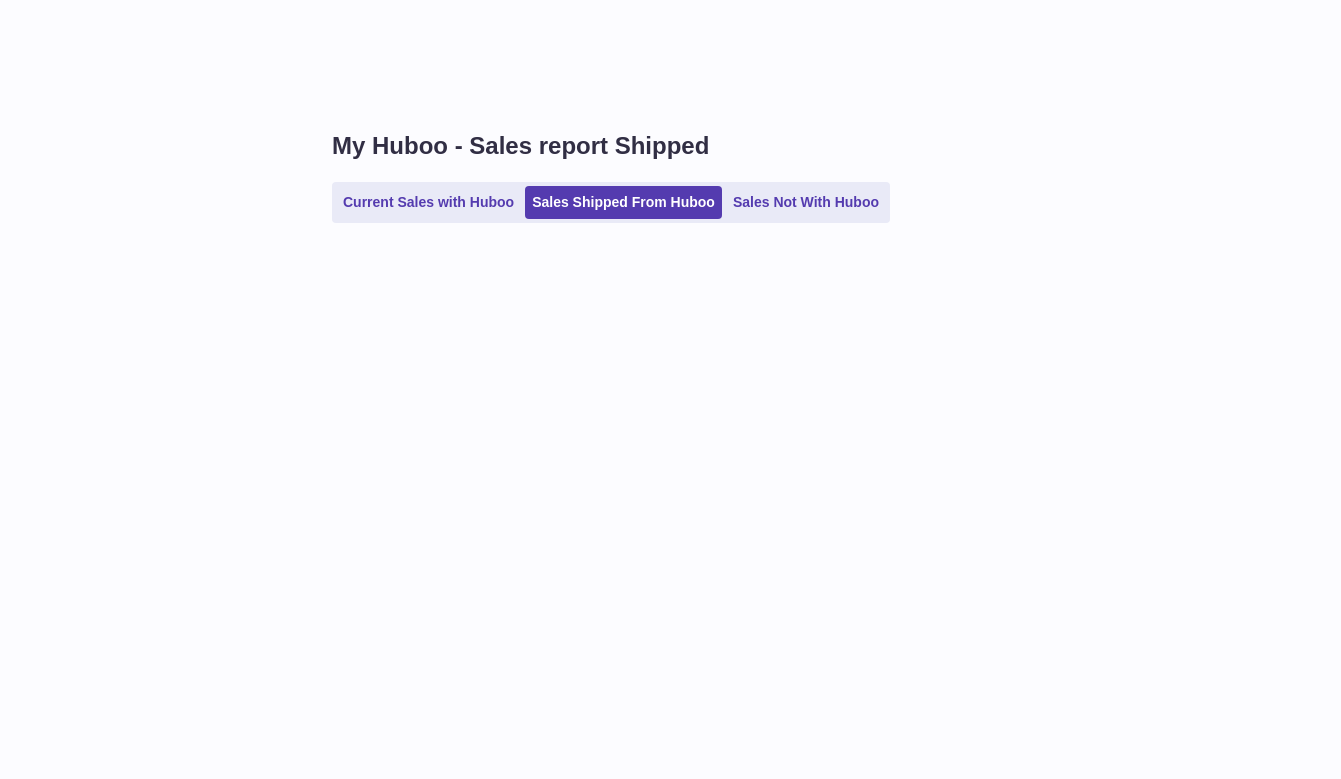scroll, scrollTop: 0, scrollLeft: 0, axis: both 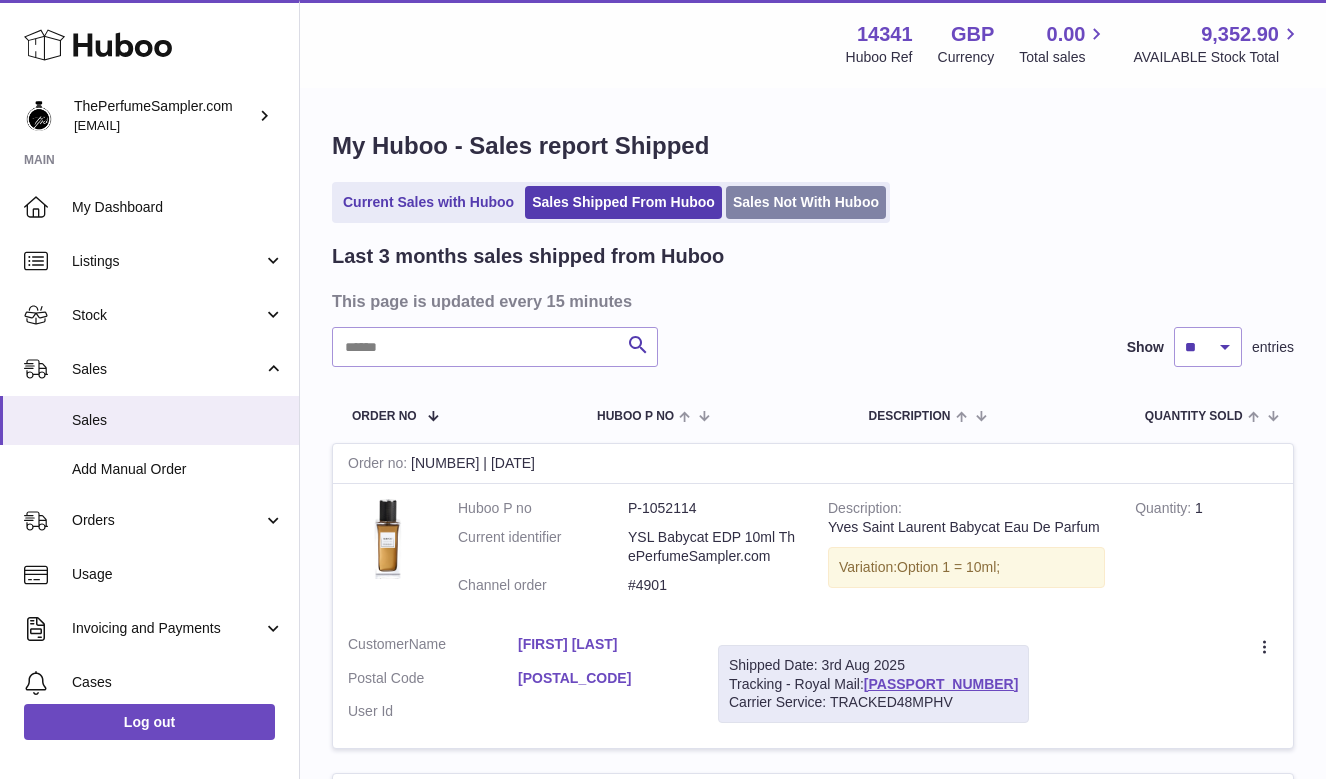 click on "Sales Not With Huboo" at bounding box center (806, 202) 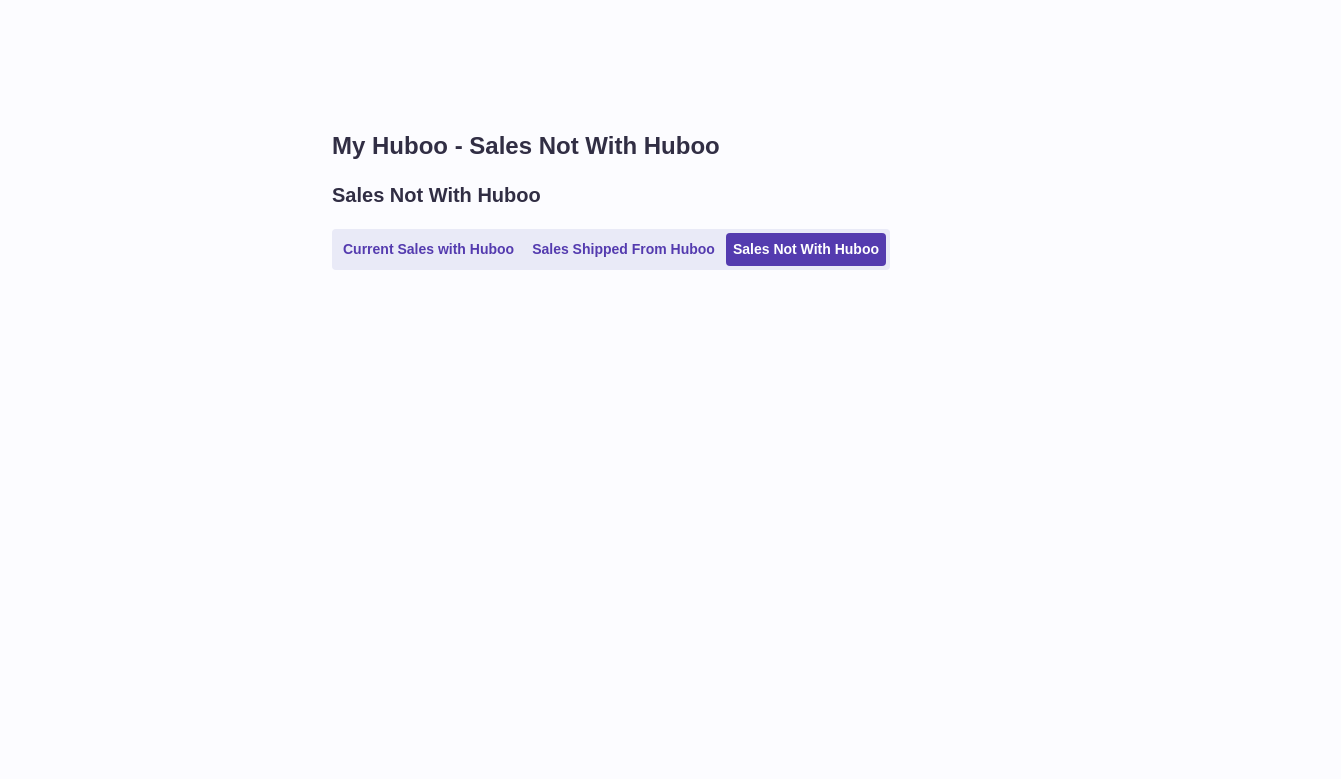 scroll, scrollTop: 0, scrollLeft: 0, axis: both 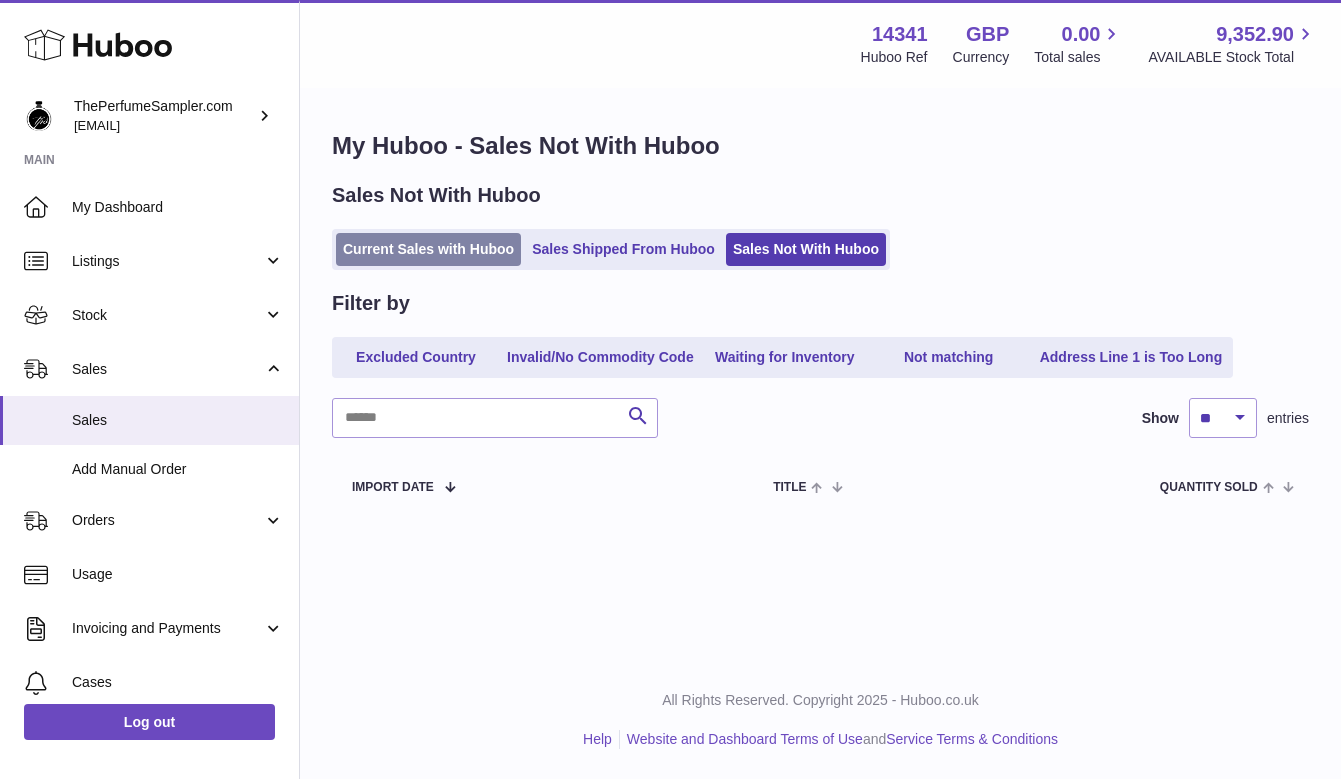 click on "Current Sales with Huboo" at bounding box center [428, 249] 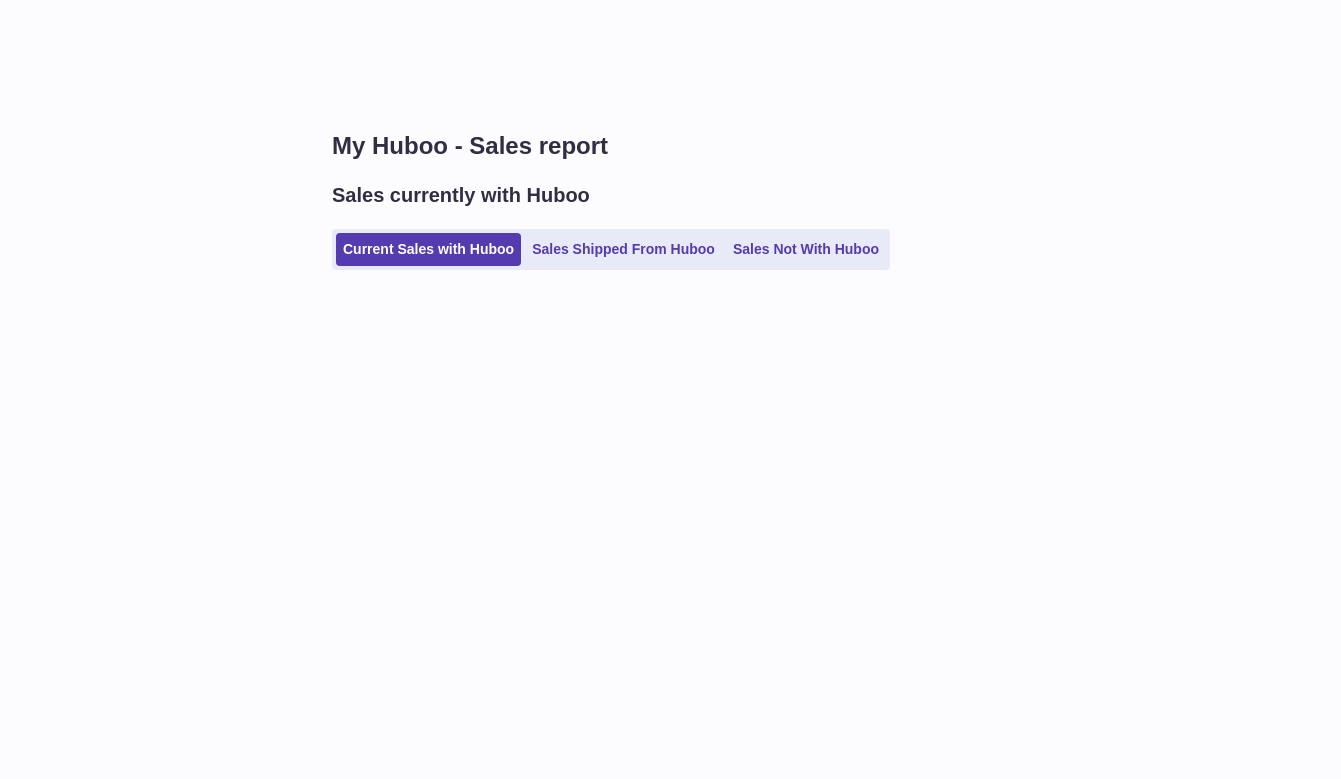 scroll, scrollTop: 0, scrollLeft: 0, axis: both 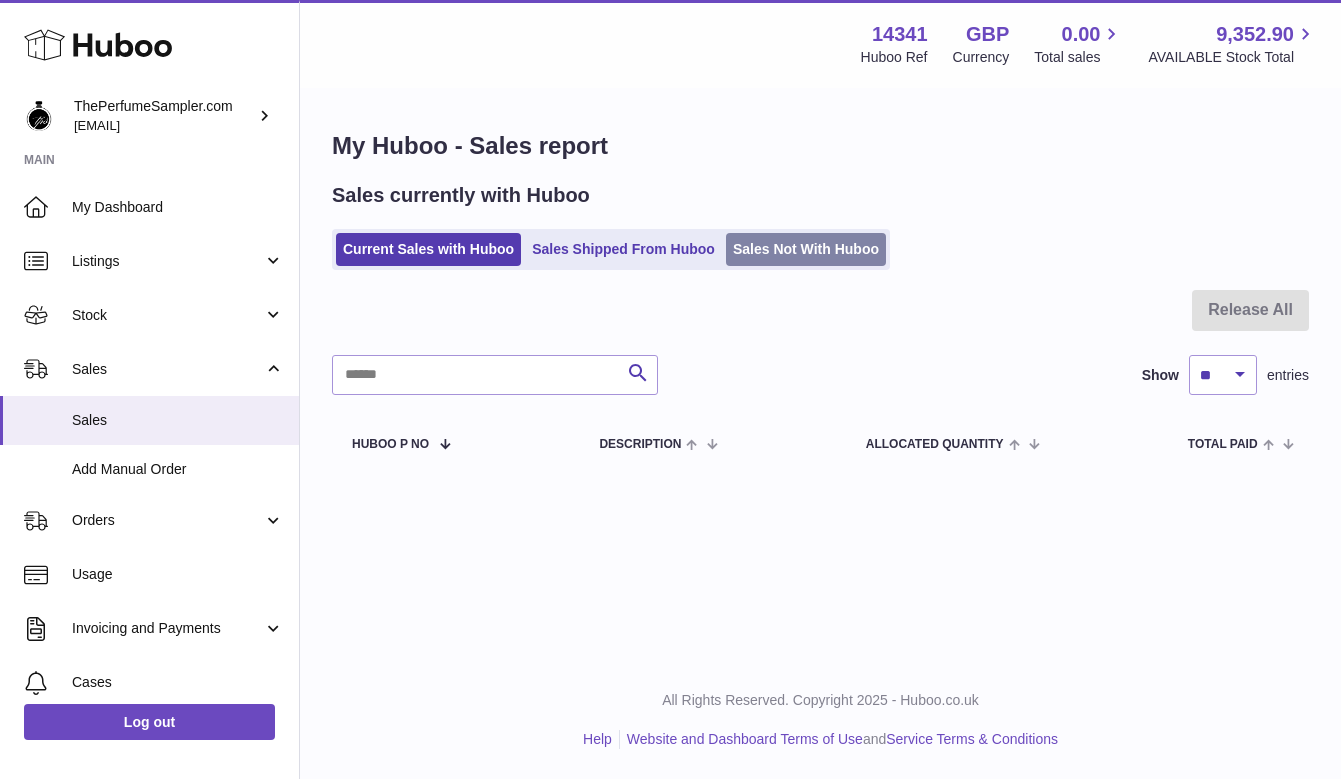 click on "Sales Not With Huboo" at bounding box center (806, 249) 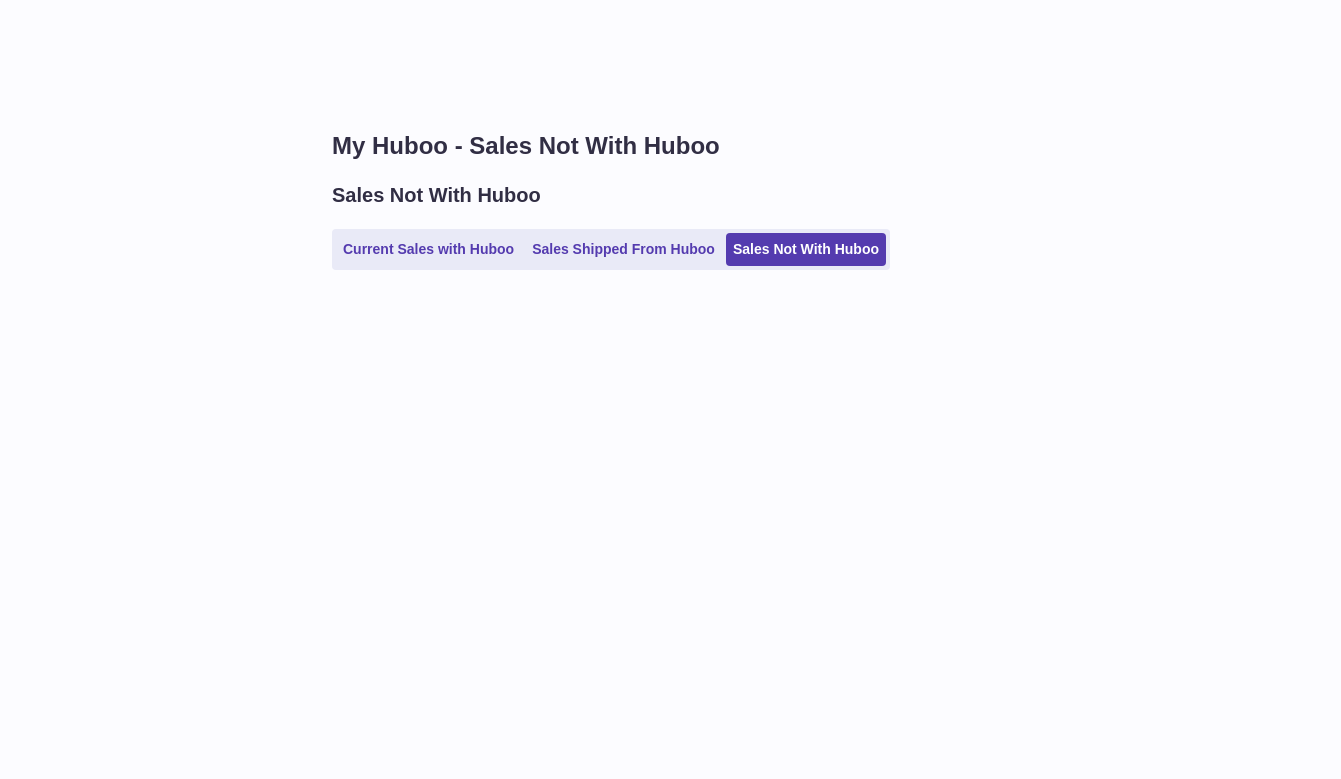 scroll, scrollTop: 0, scrollLeft: 0, axis: both 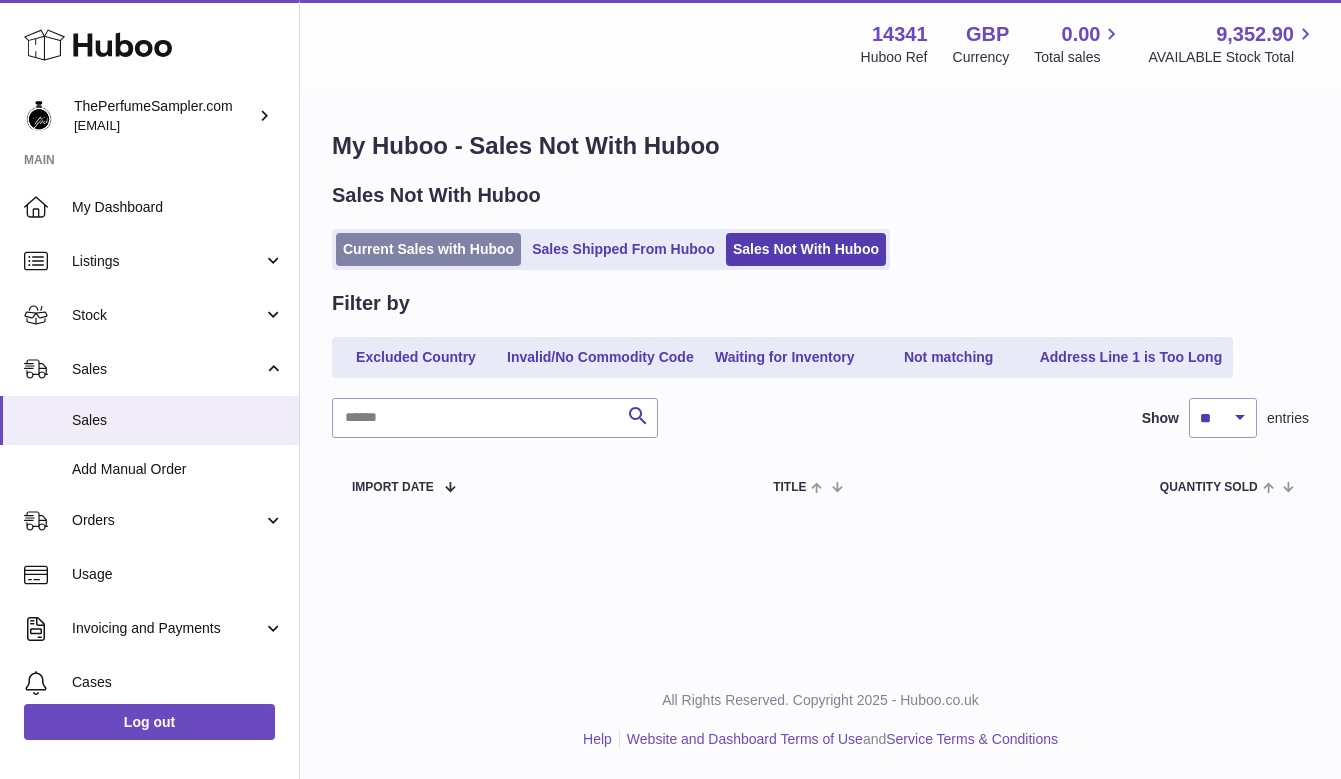 click on "Current Sales with Huboo" at bounding box center (428, 249) 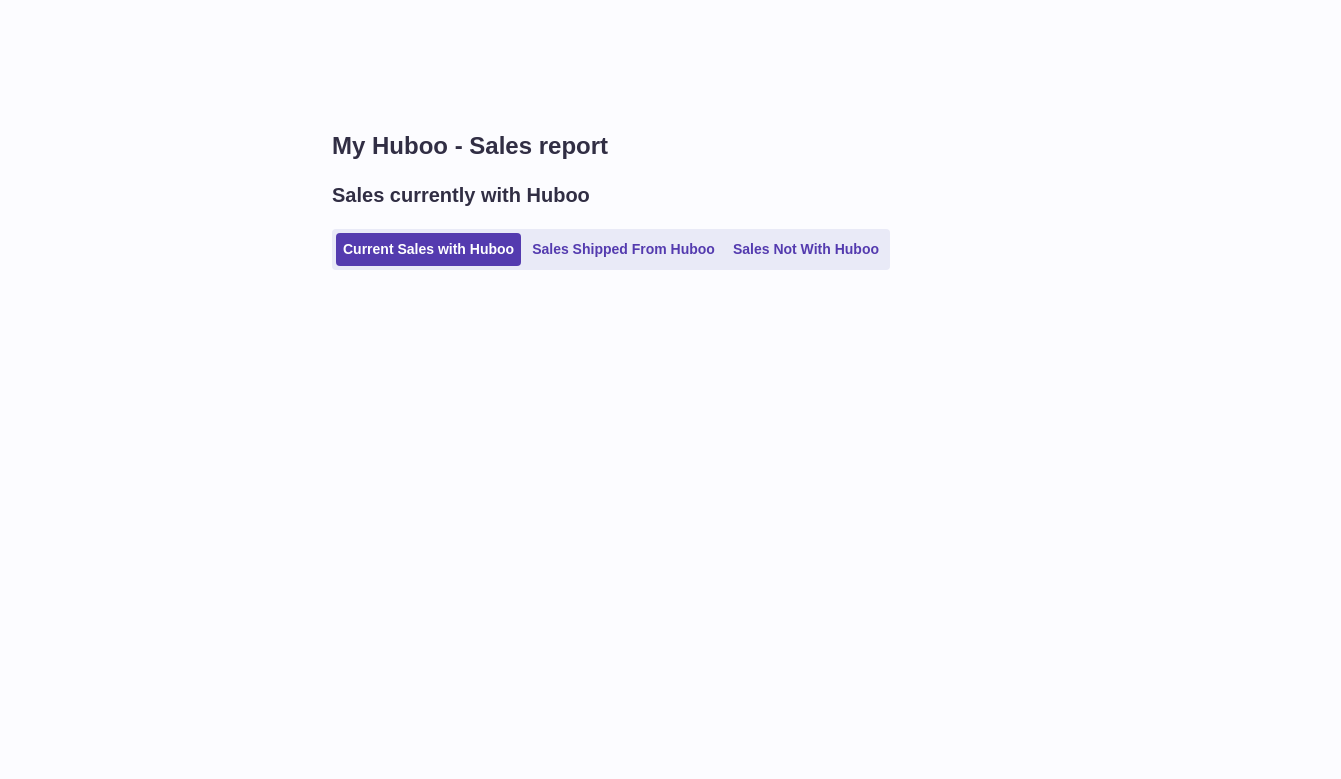 scroll, scrollTop: 0, scrollLeft: 0, axis: both 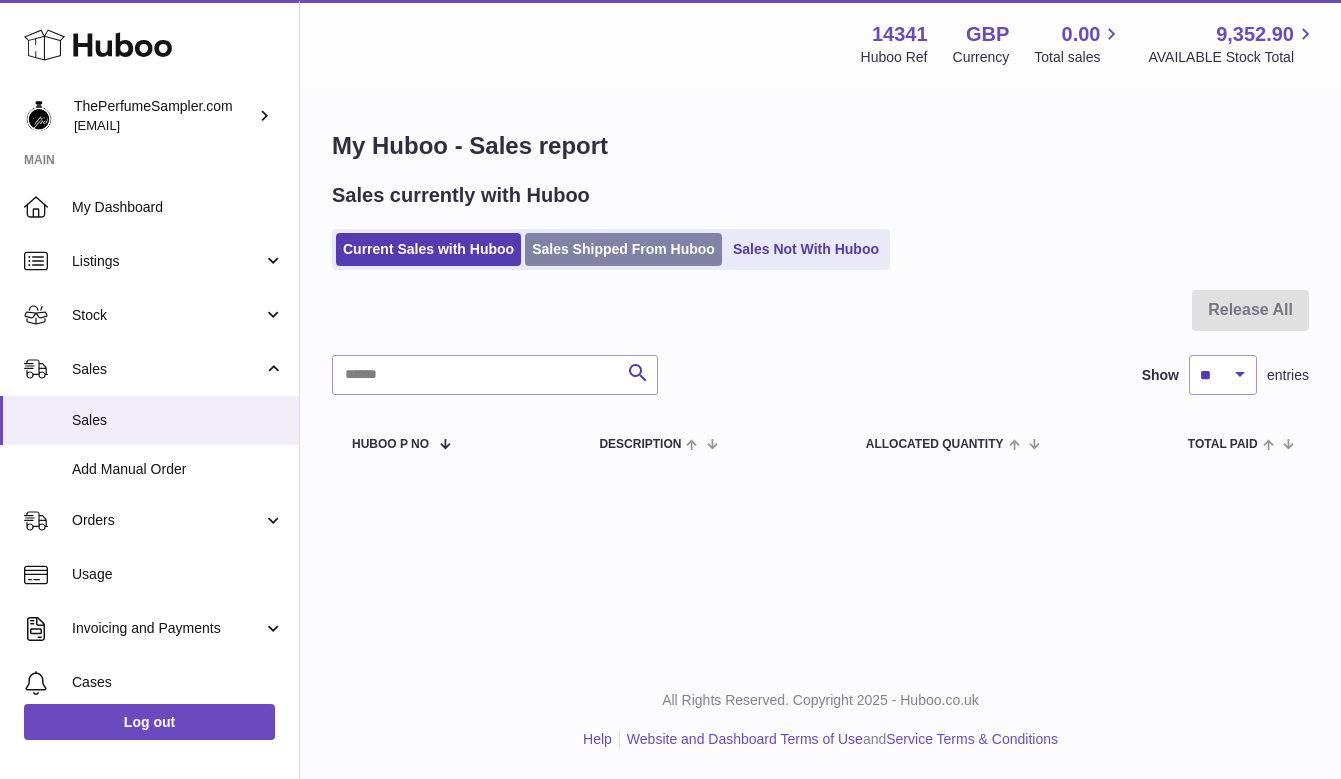 click on "Sales Shipped From Huboo" at bounding box center (623, 249) 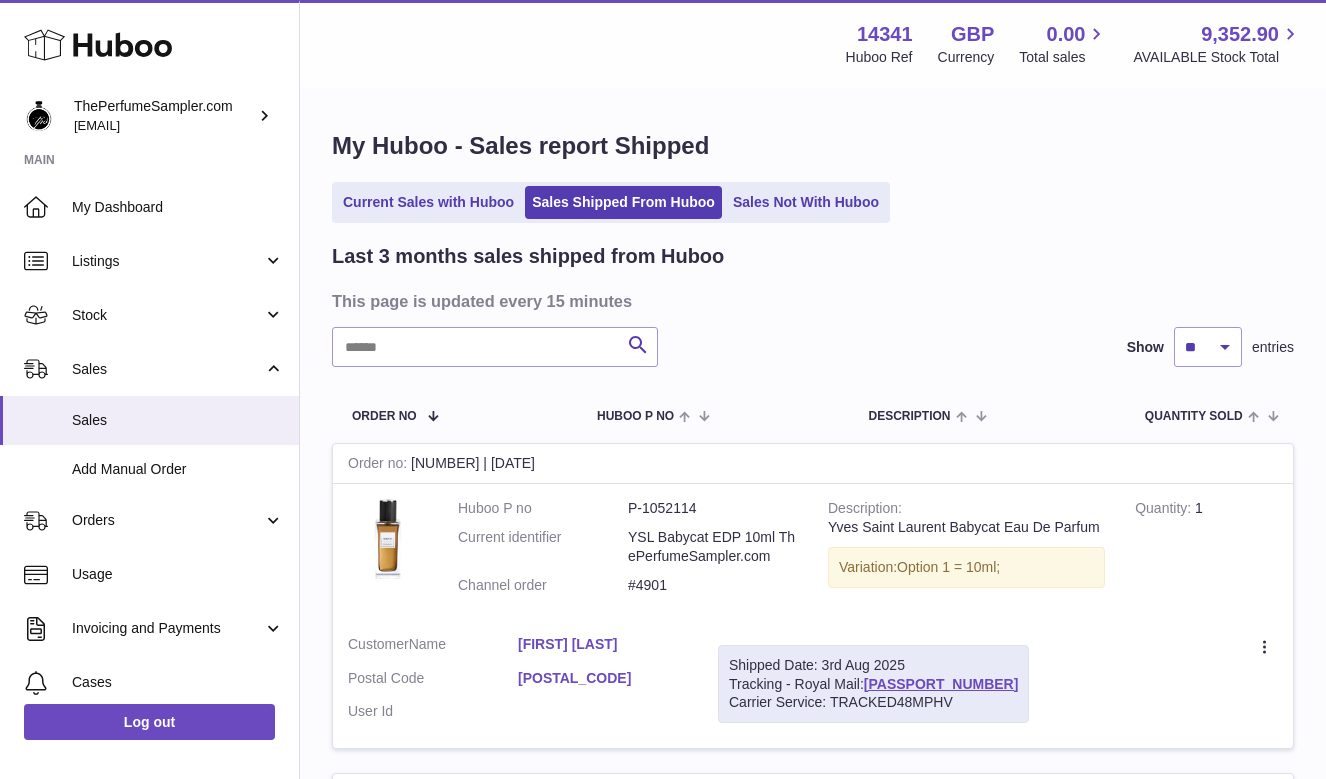 scroll, scrollTop: 0, scrollLeft: 0, axis: both 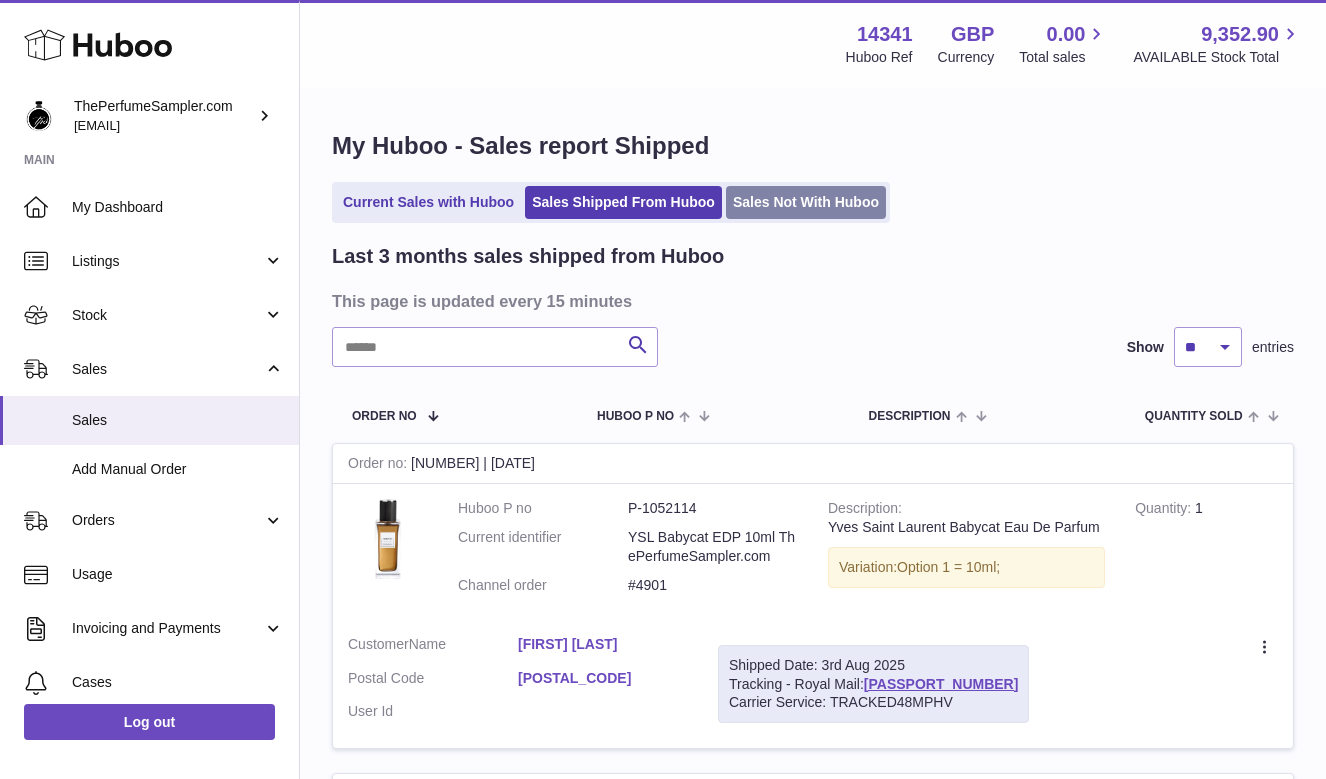 click on "Sales Not With Huboo" at bounding box center [806, 202] 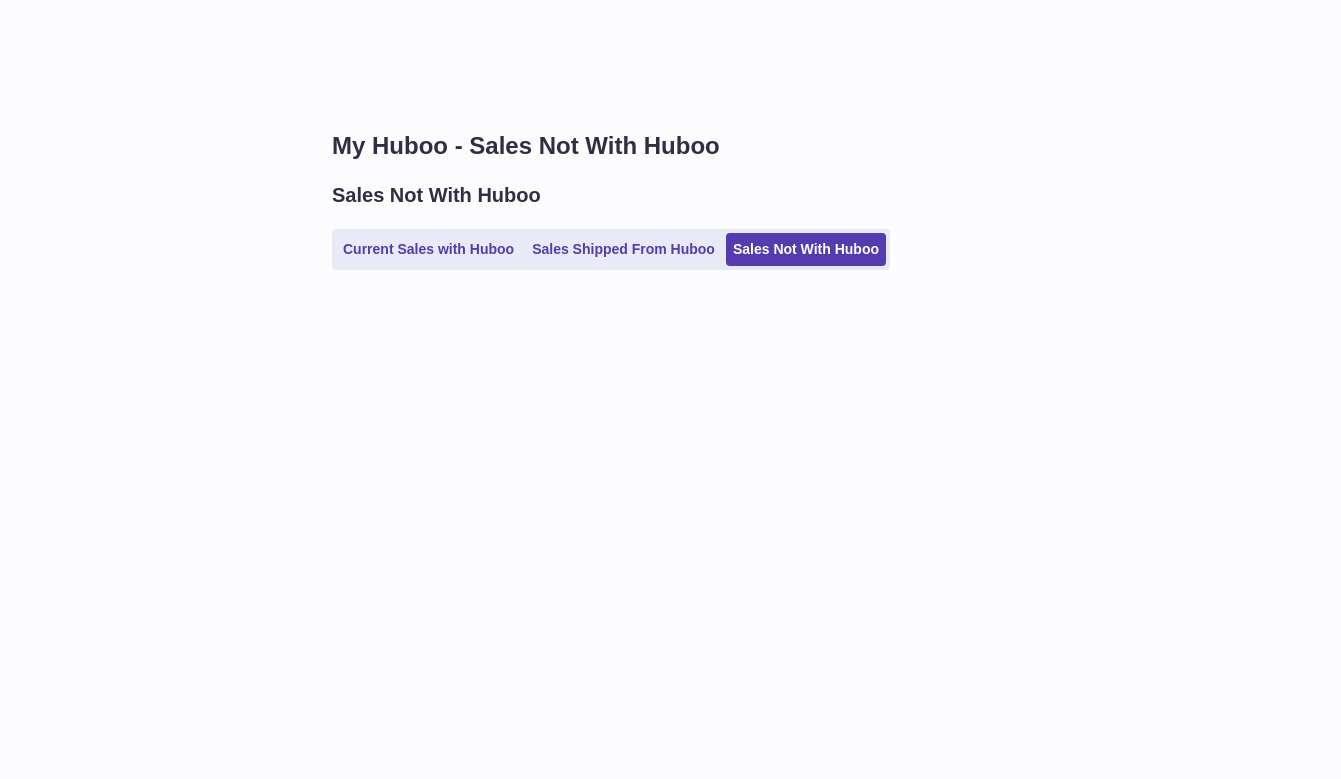 scroll, scrollTop: 0, scrollLeft: 0, axis: both 